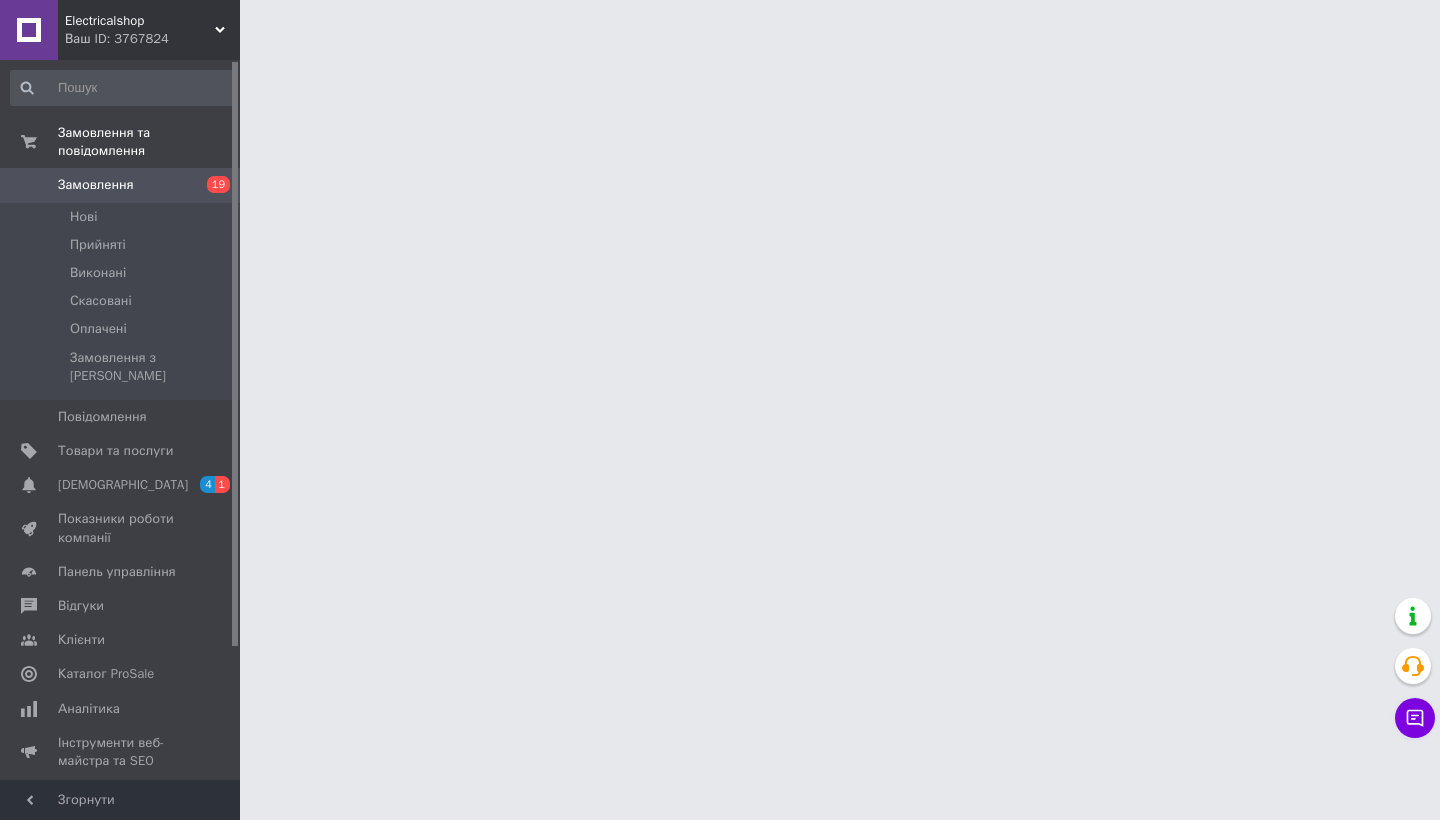 scroll, scrollTop: 0, scrollLeft: 0, axis: both 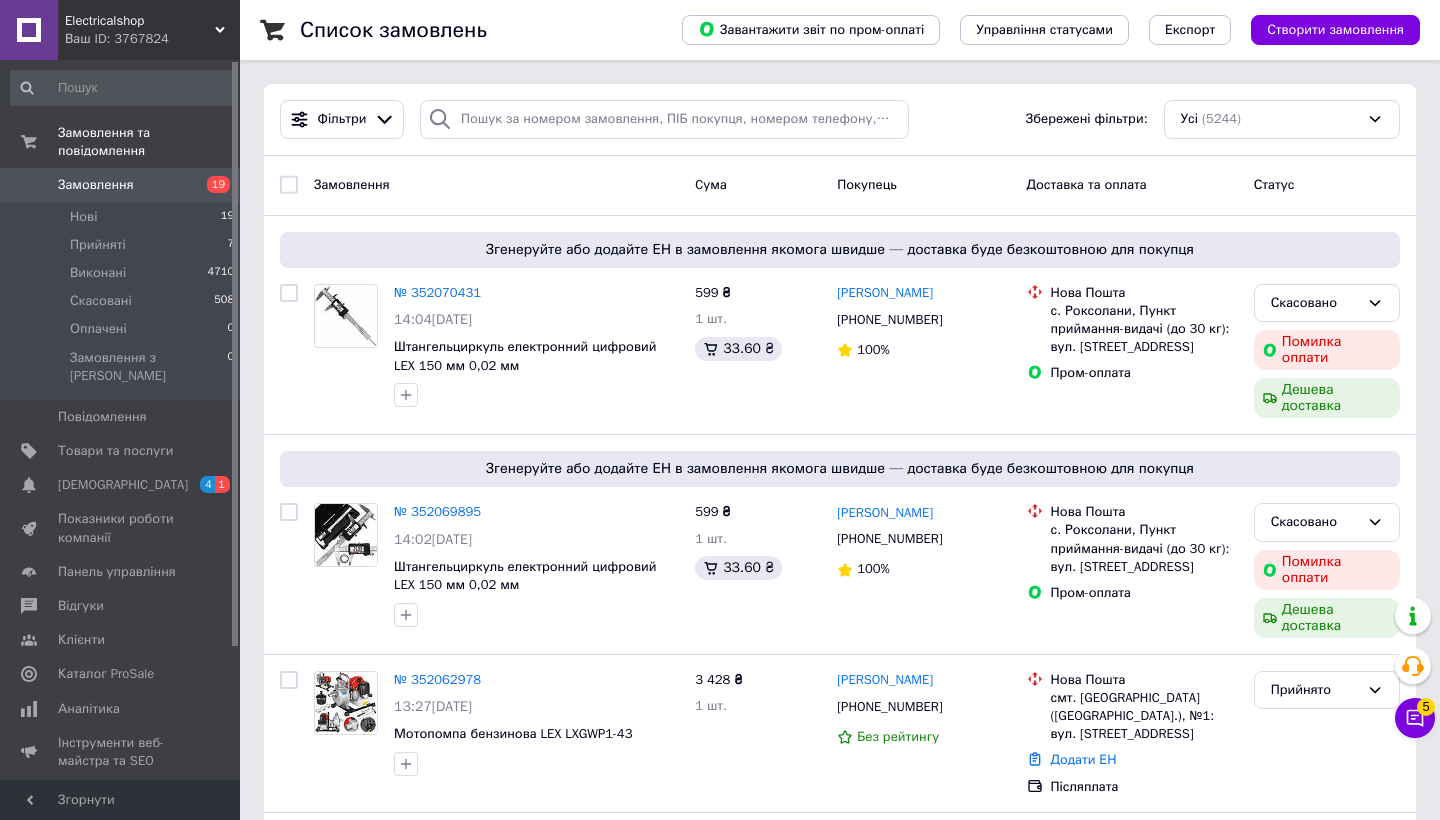 click on "Товари та послуги" at bounding box center [115, 451] 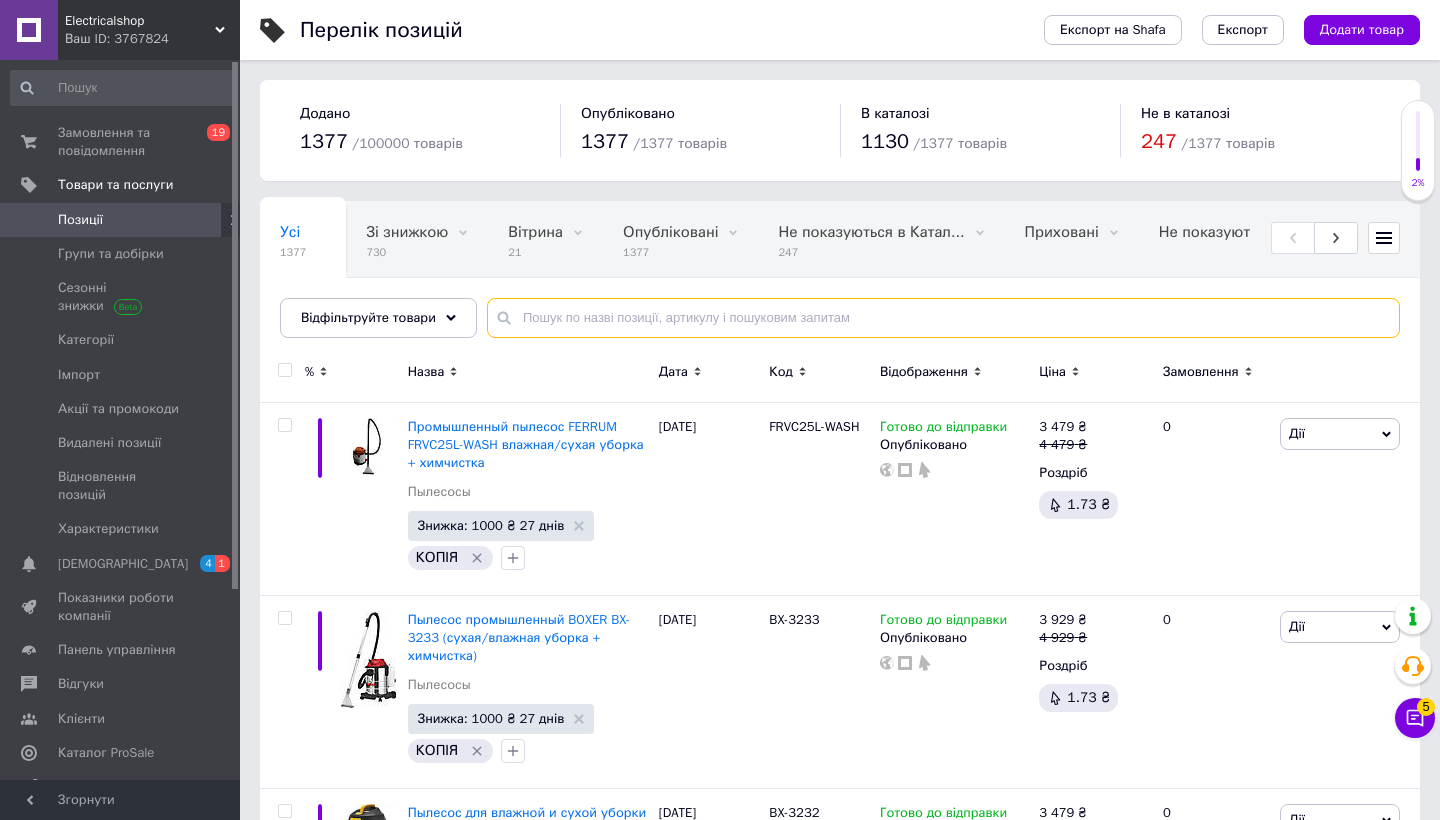 click at bounding box center [943, 318] 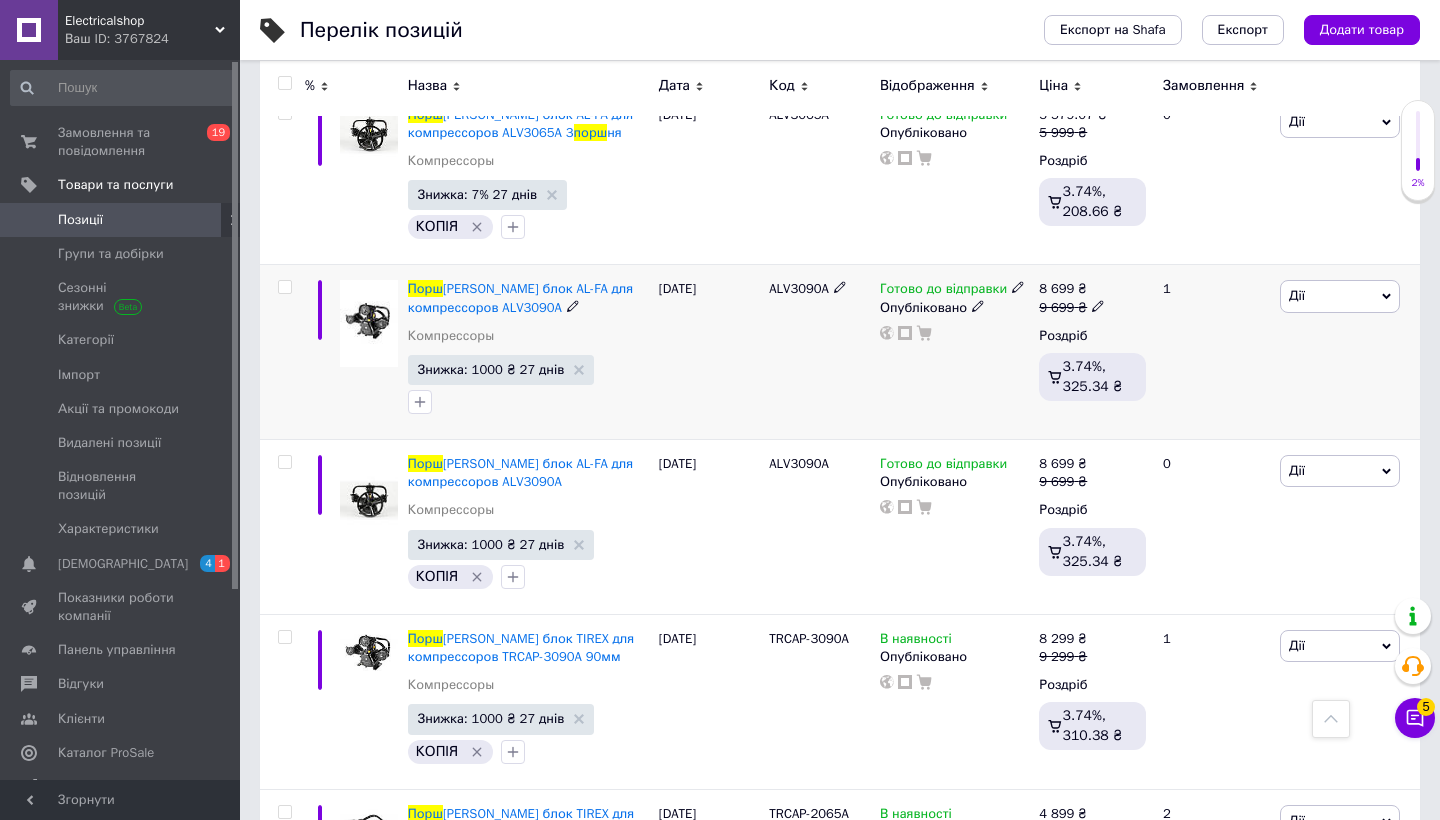 scroll, scrollTop: 666, scrollLeft: 0, axis: vertical 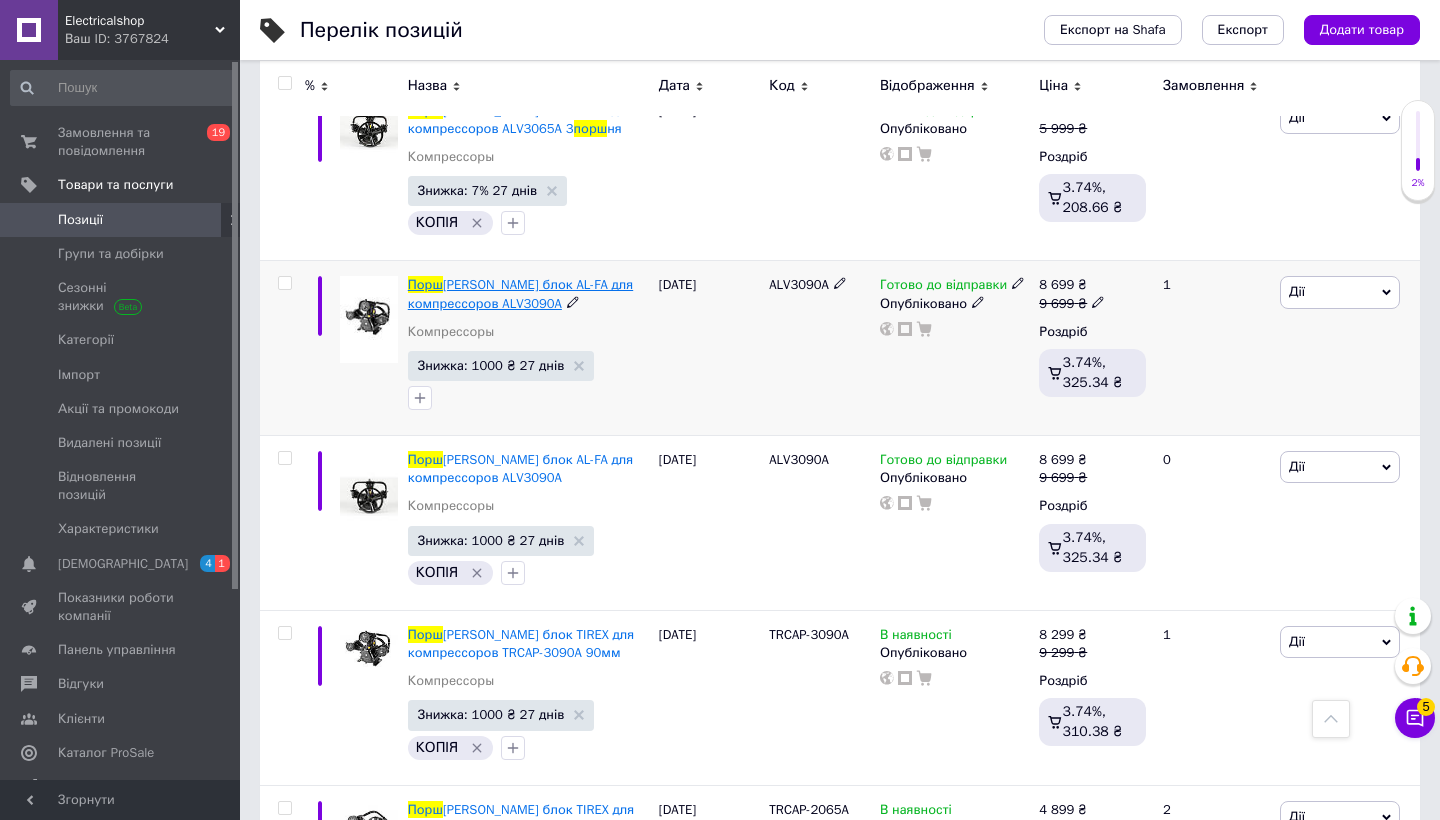 type on "порш" 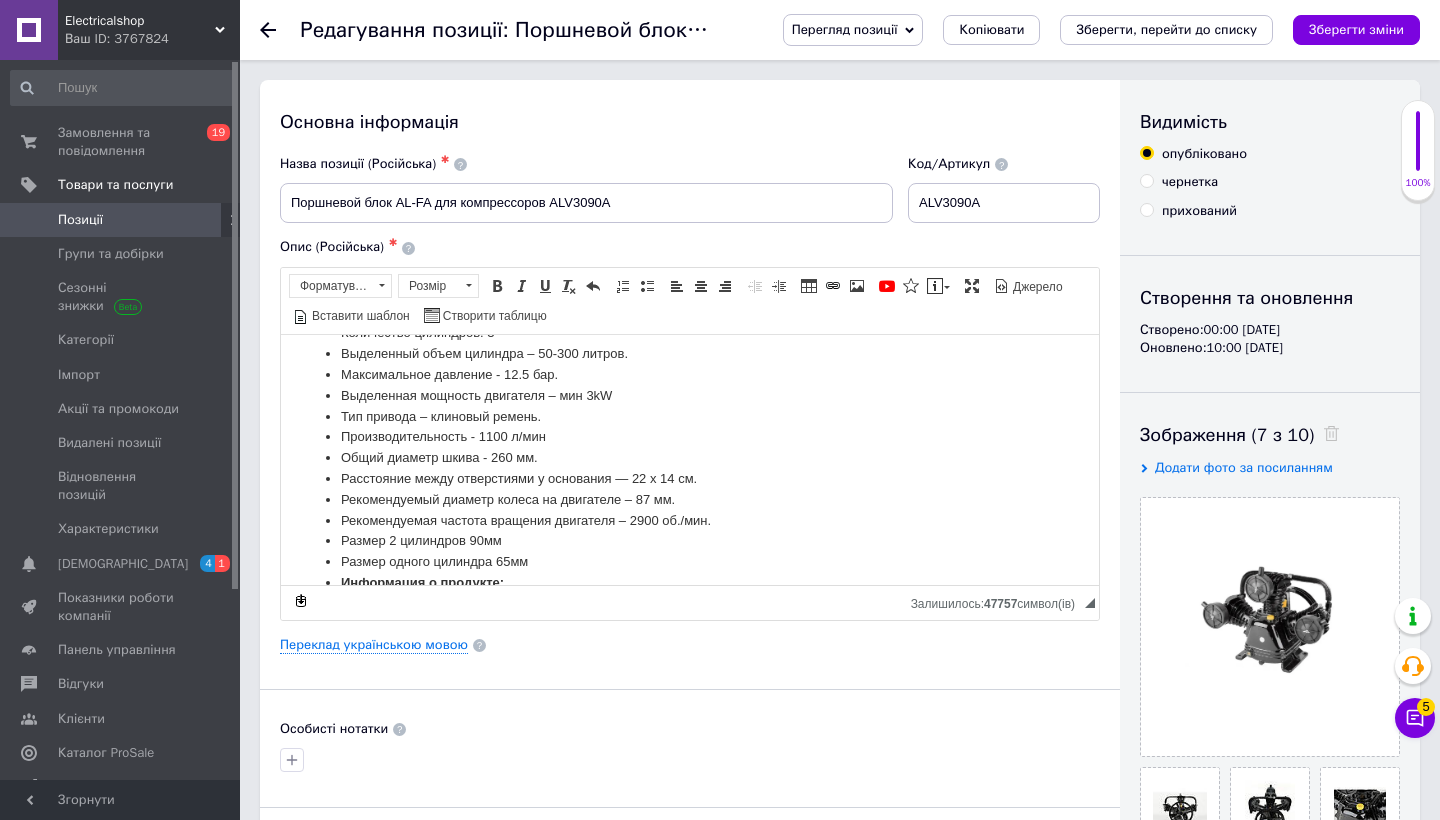 scroll, scrollTop: 108, scrollLeft: 0, axis: vertical 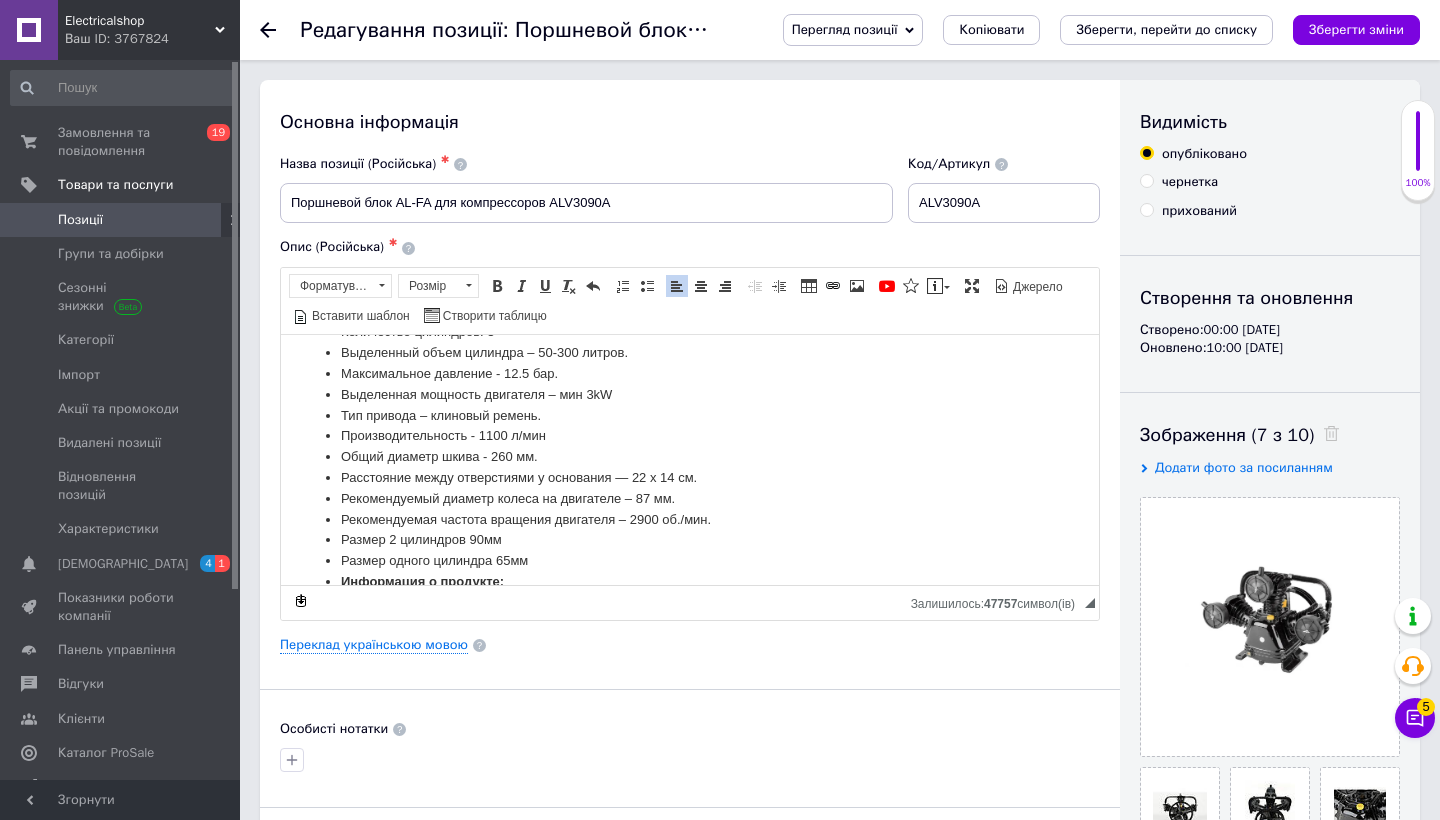 click on "Максимальное давление - 12.5 бар." at bounding box center [690, 373] 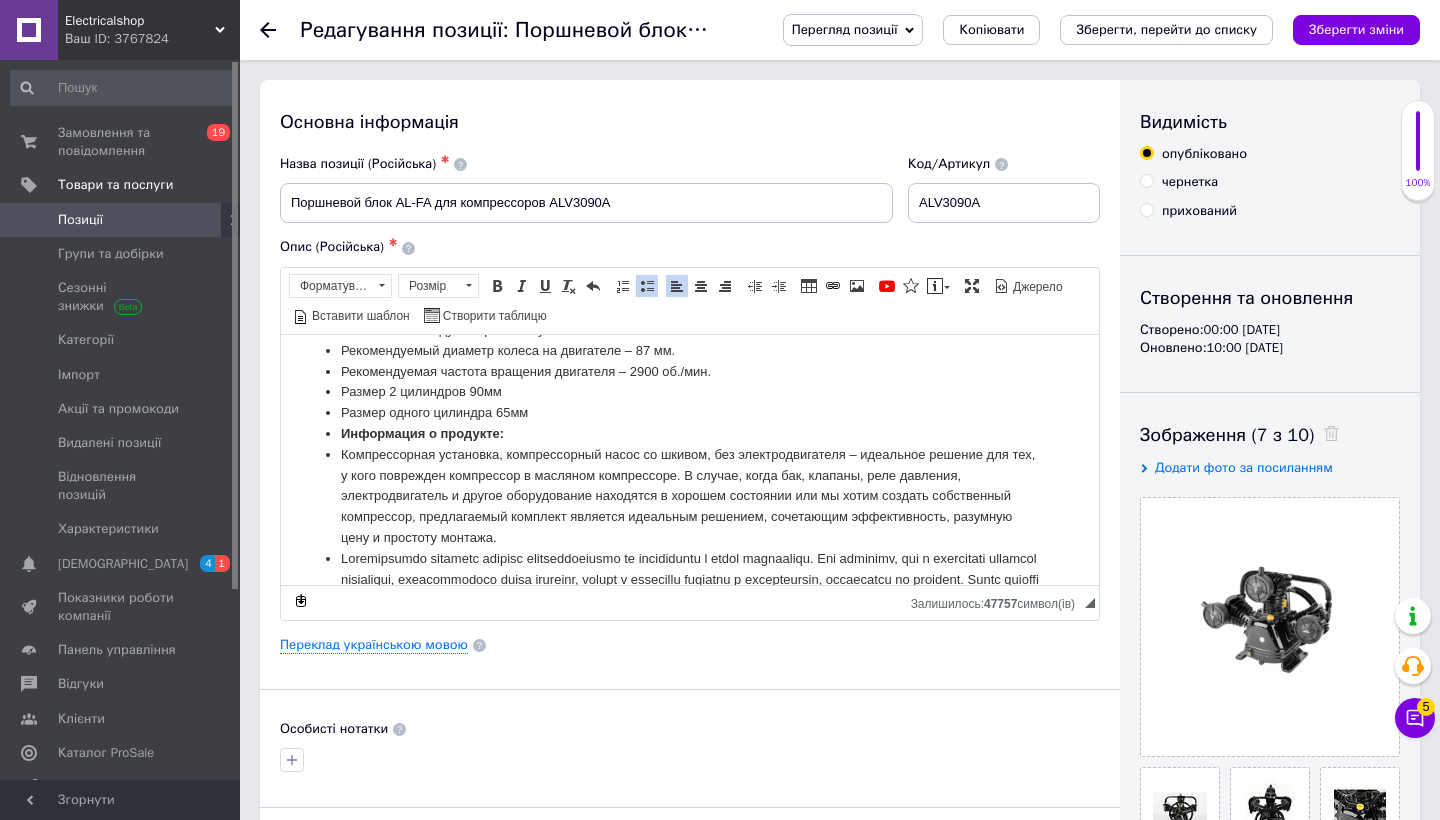 scroll, scrollTop: 260, scrollLeft: 0, axis: vertical 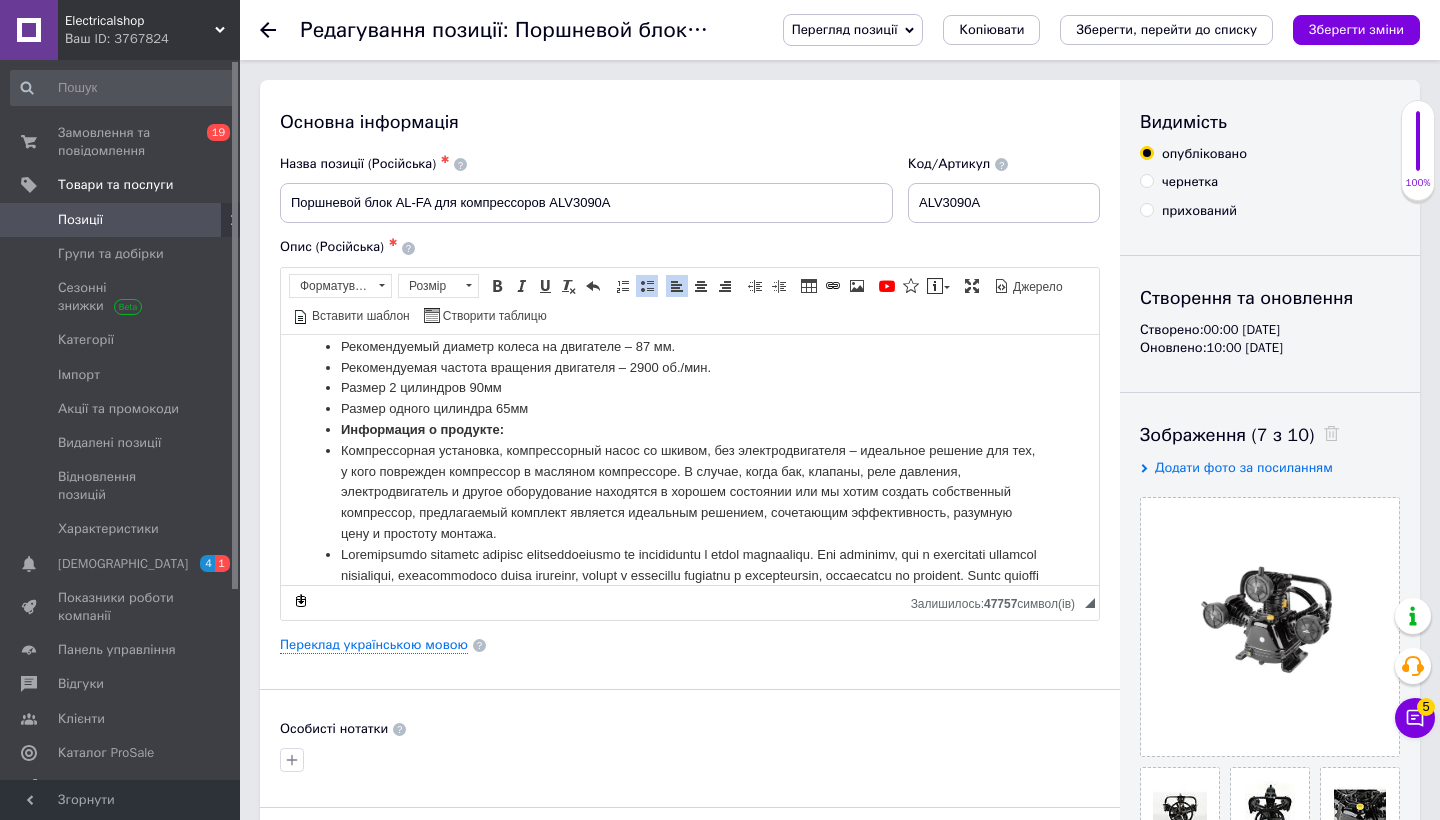 click on "Размер 2 цилиндров 90мм" at bounding box center [690, 387] 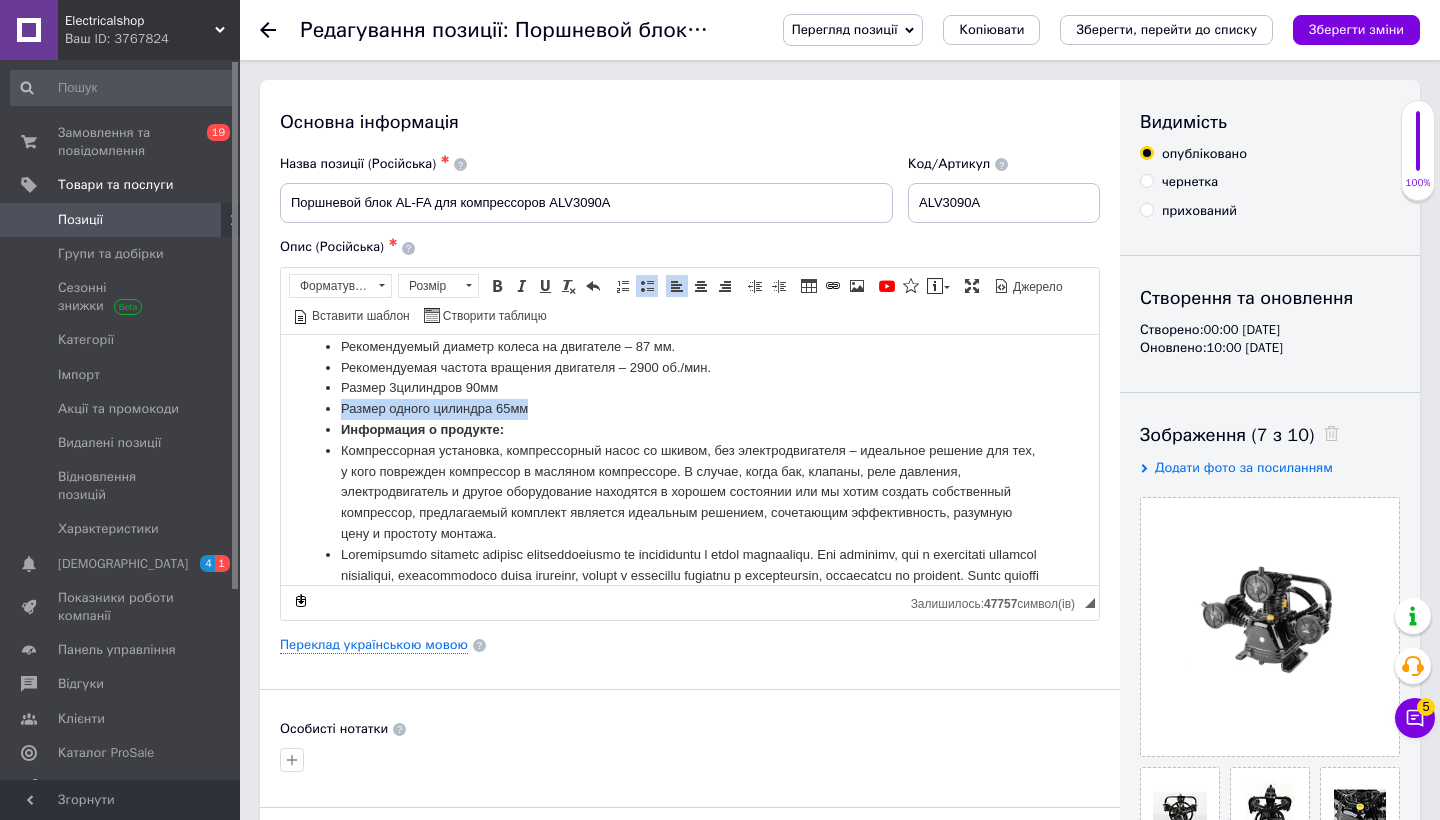 drag, startPoint x: 537, startPoint y: 398, endPoint x: 343, endPoint y: 396, distance: 194.01031 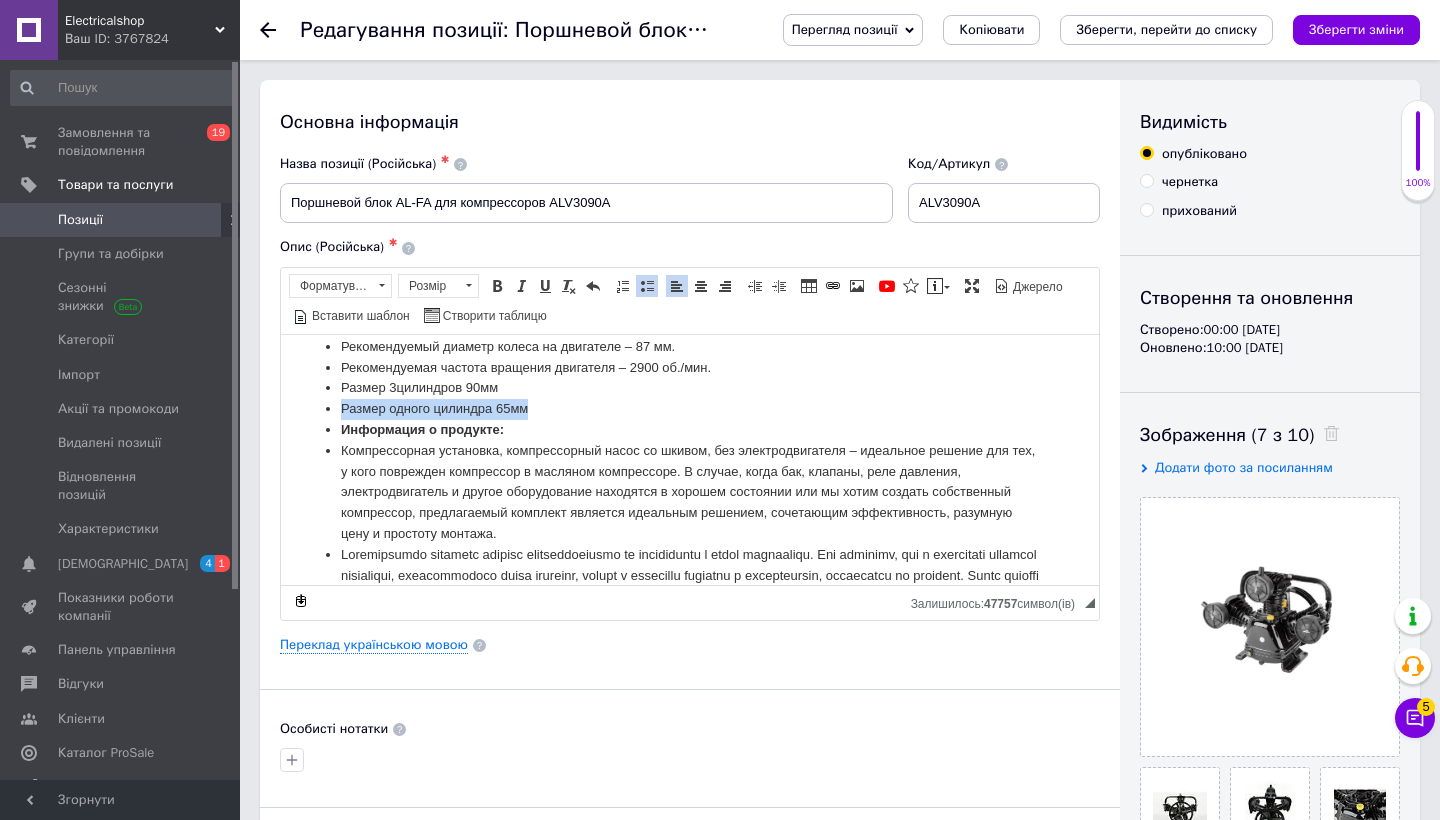 click on "Размер одного цилиндра 65мм" at bounding box center [690, 408] 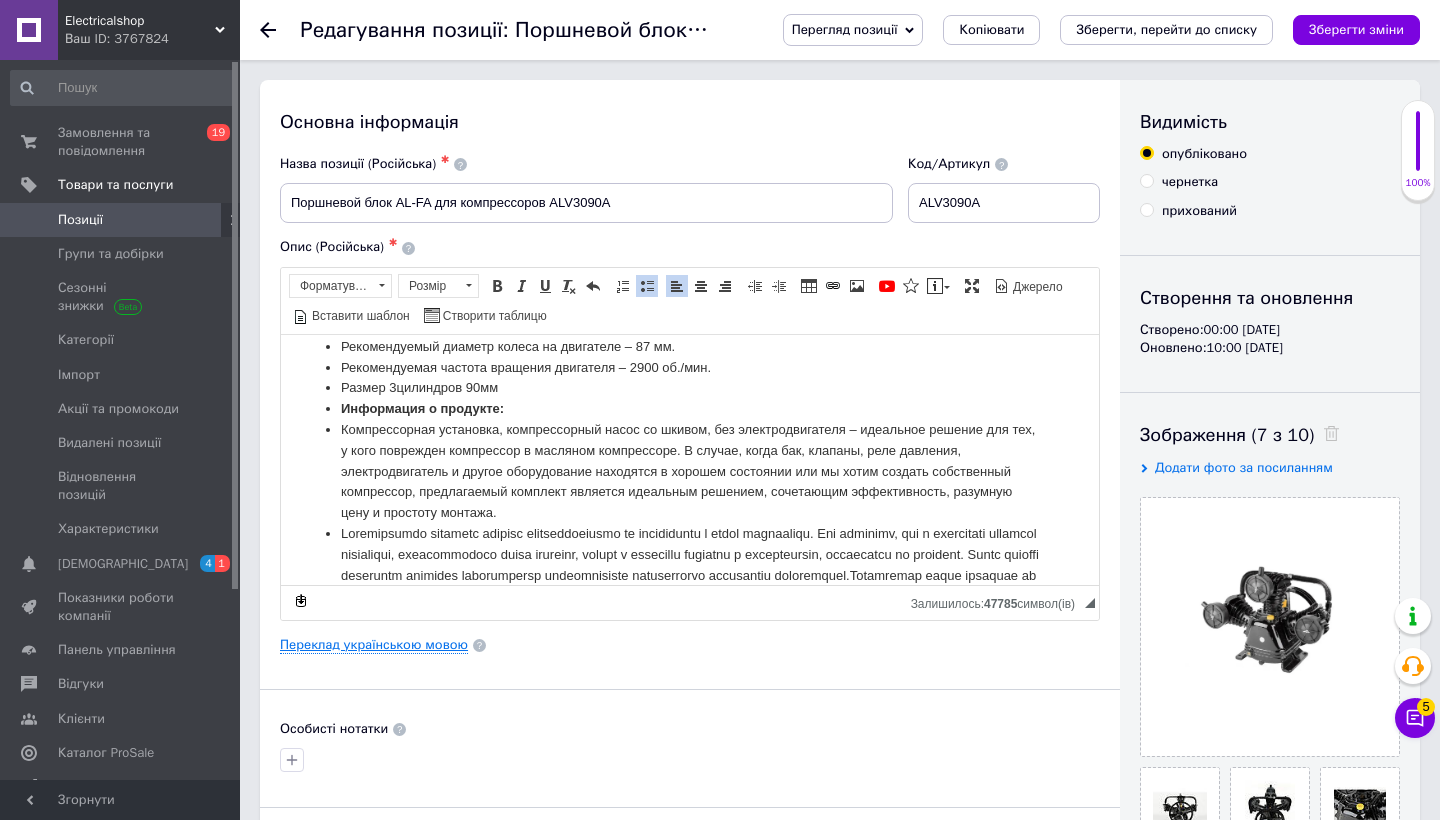 click on "Переклад українською мовою" at bounding box center [374, 645] 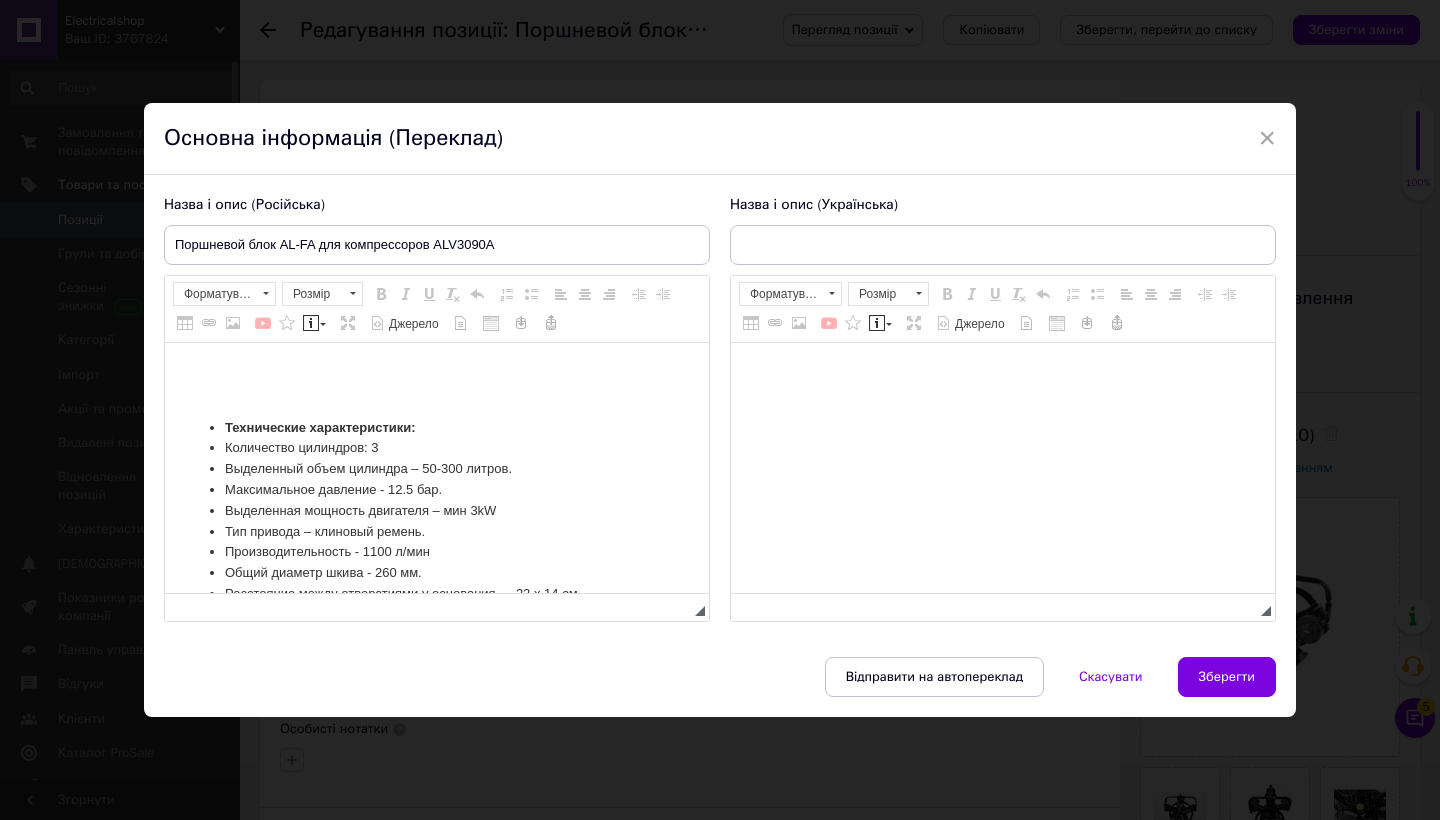 scroll, scrollTop: 0, scrollLeft: 0, axis: both 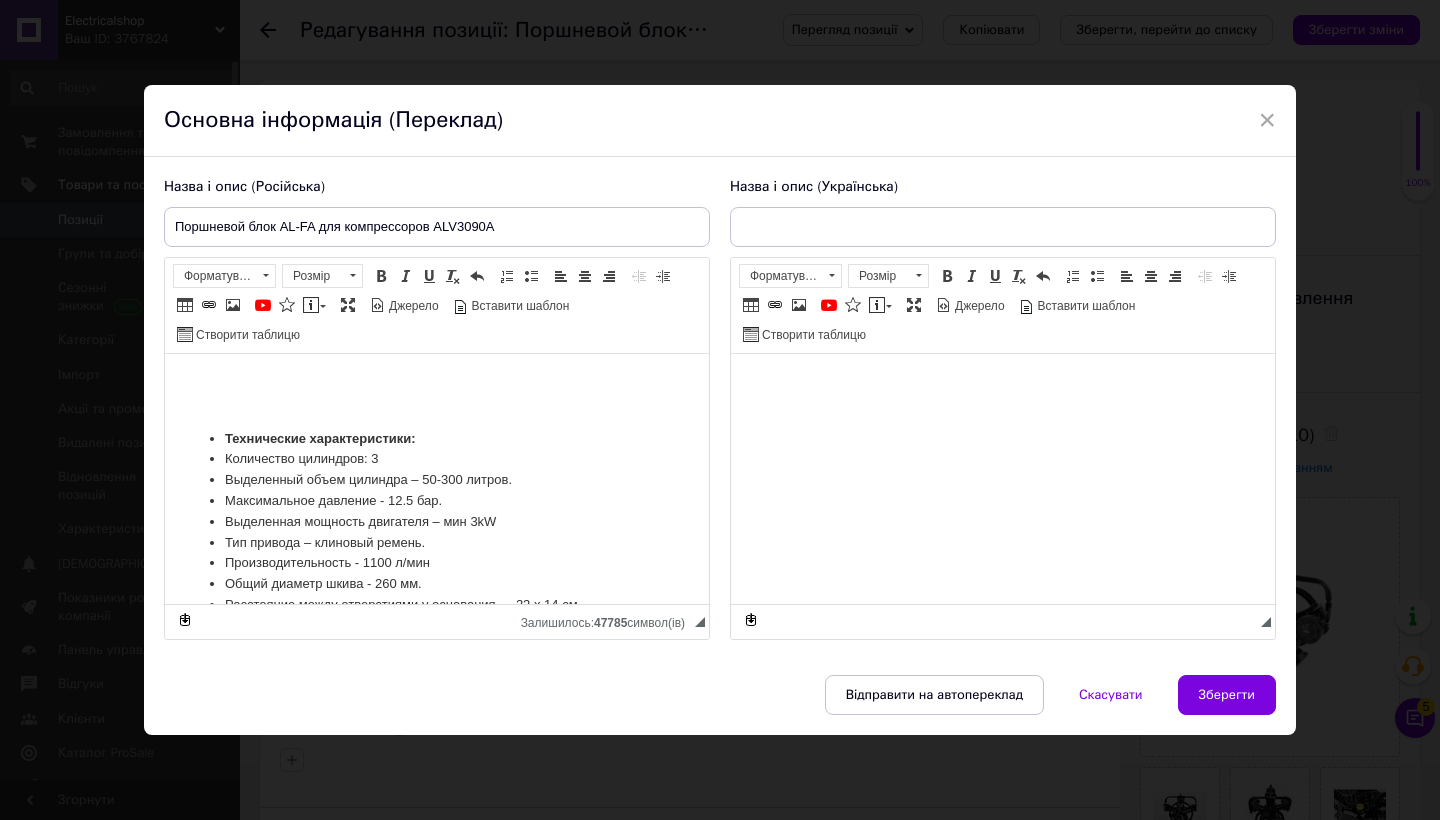 type on "Поршневий блок AL-FA для компресорів ALV3090A" 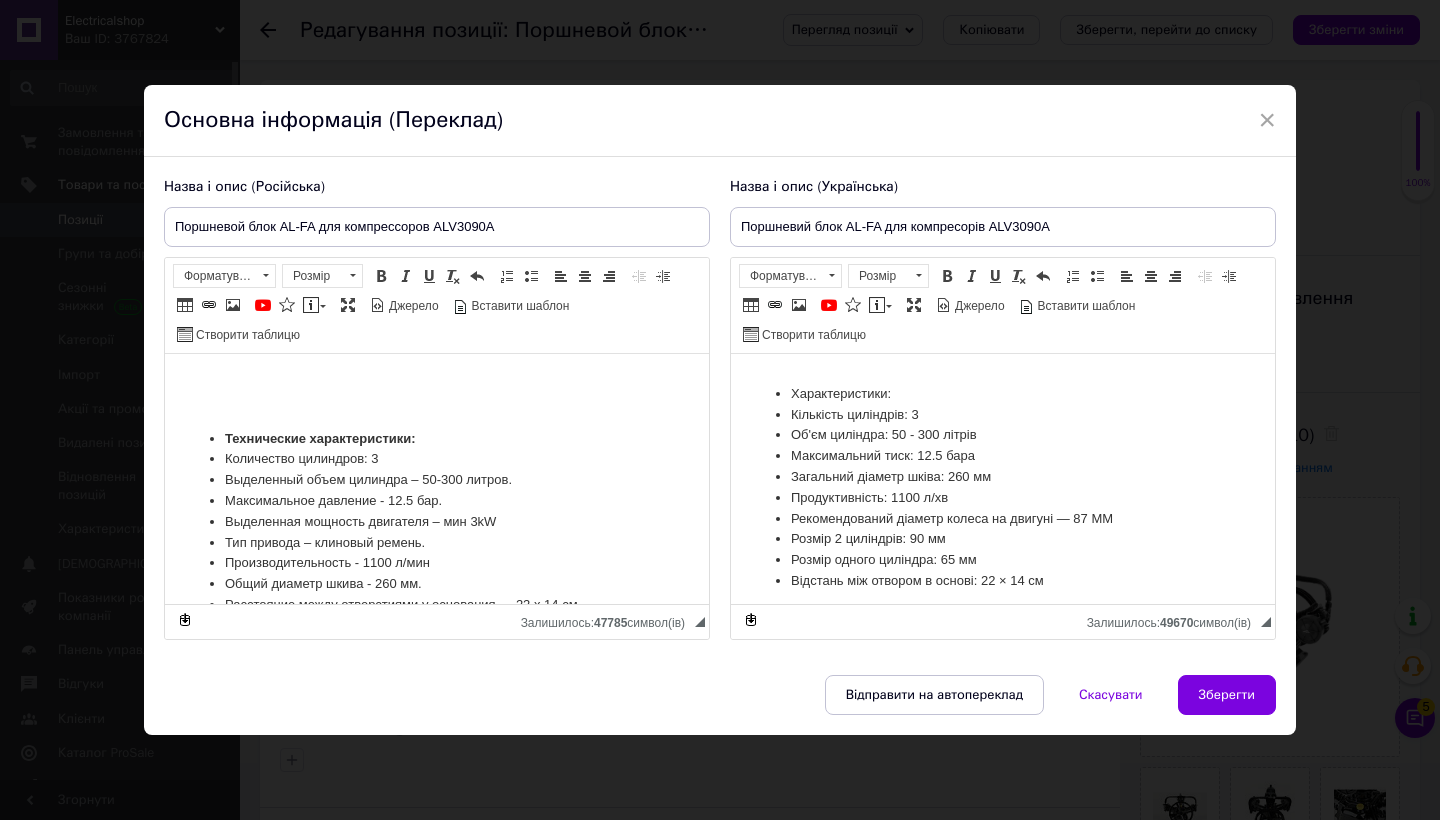 scroll, scrollTop: 23, scrollLeft: 0, axis: vertical 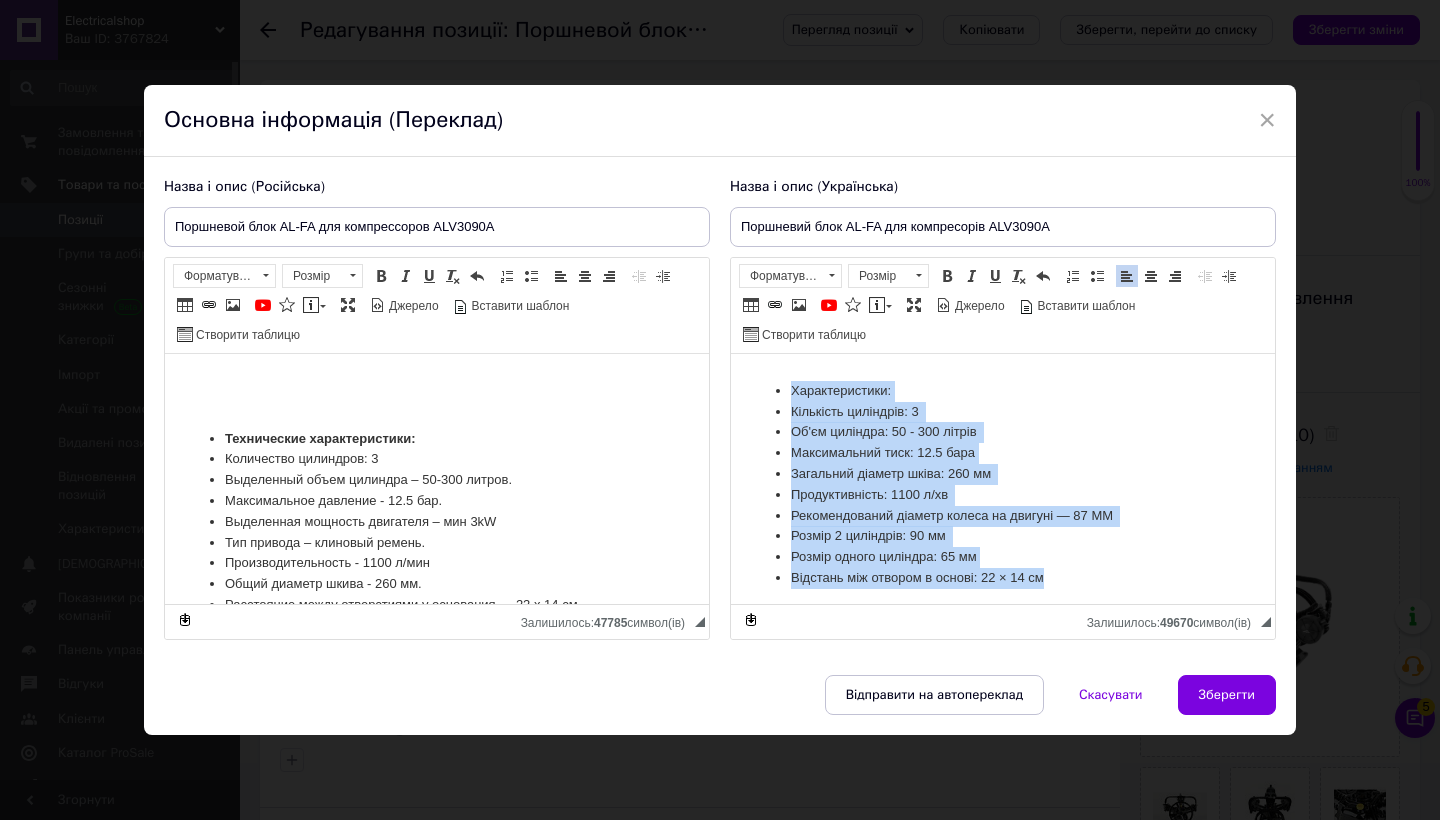 drag, startPoint x: 765, startPoint y: 380, endPoint x: 1040, endPoint y: 654, distance: 388.20227 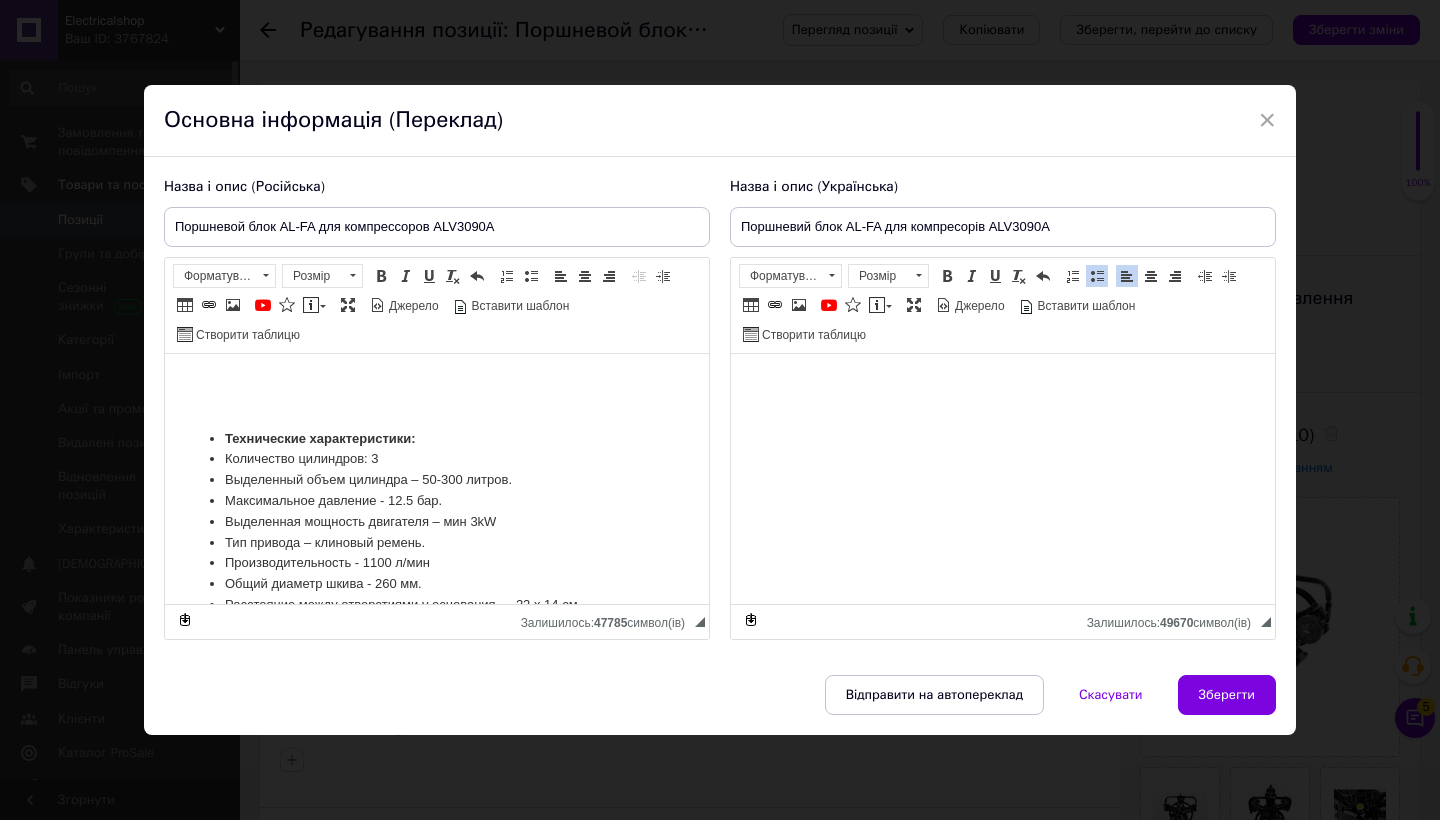 scroll, scrollTop: 0, scrollLeft: 0, axis: both 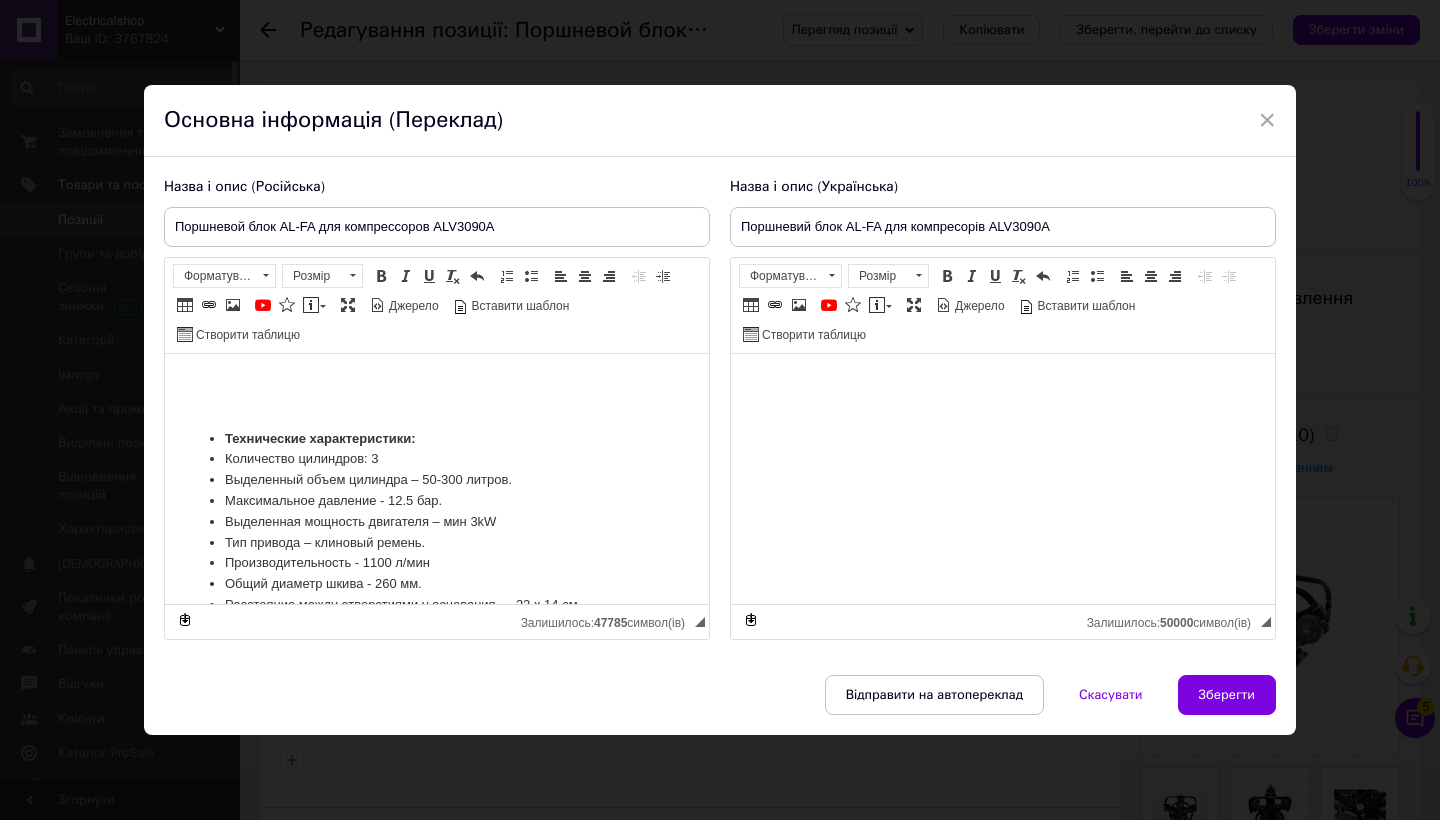 type 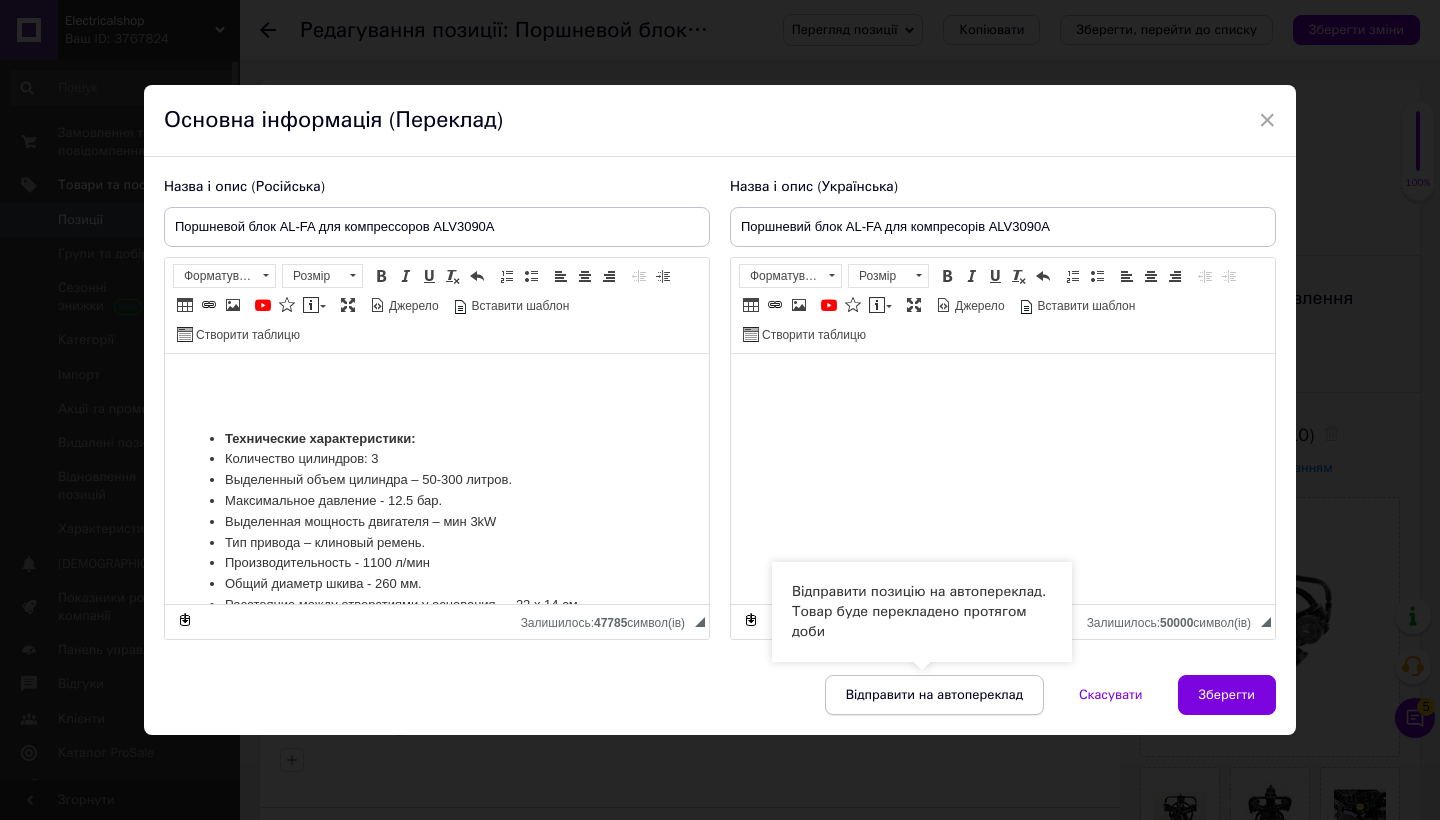 click on "Відправити на автопереклад" at bounding box center [934, 695] 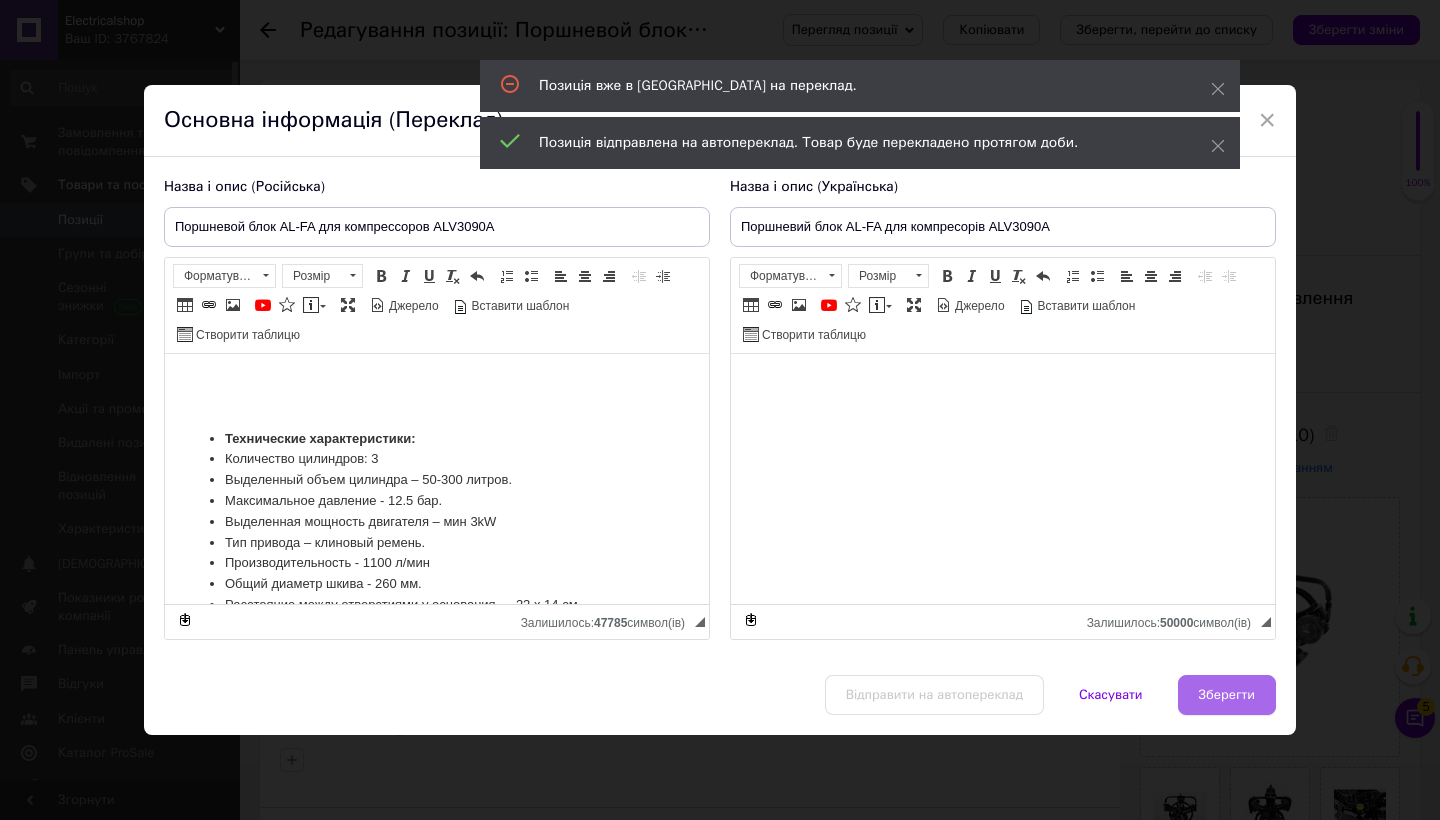 click on "Зберегти" at bounding box center (1227, 695) 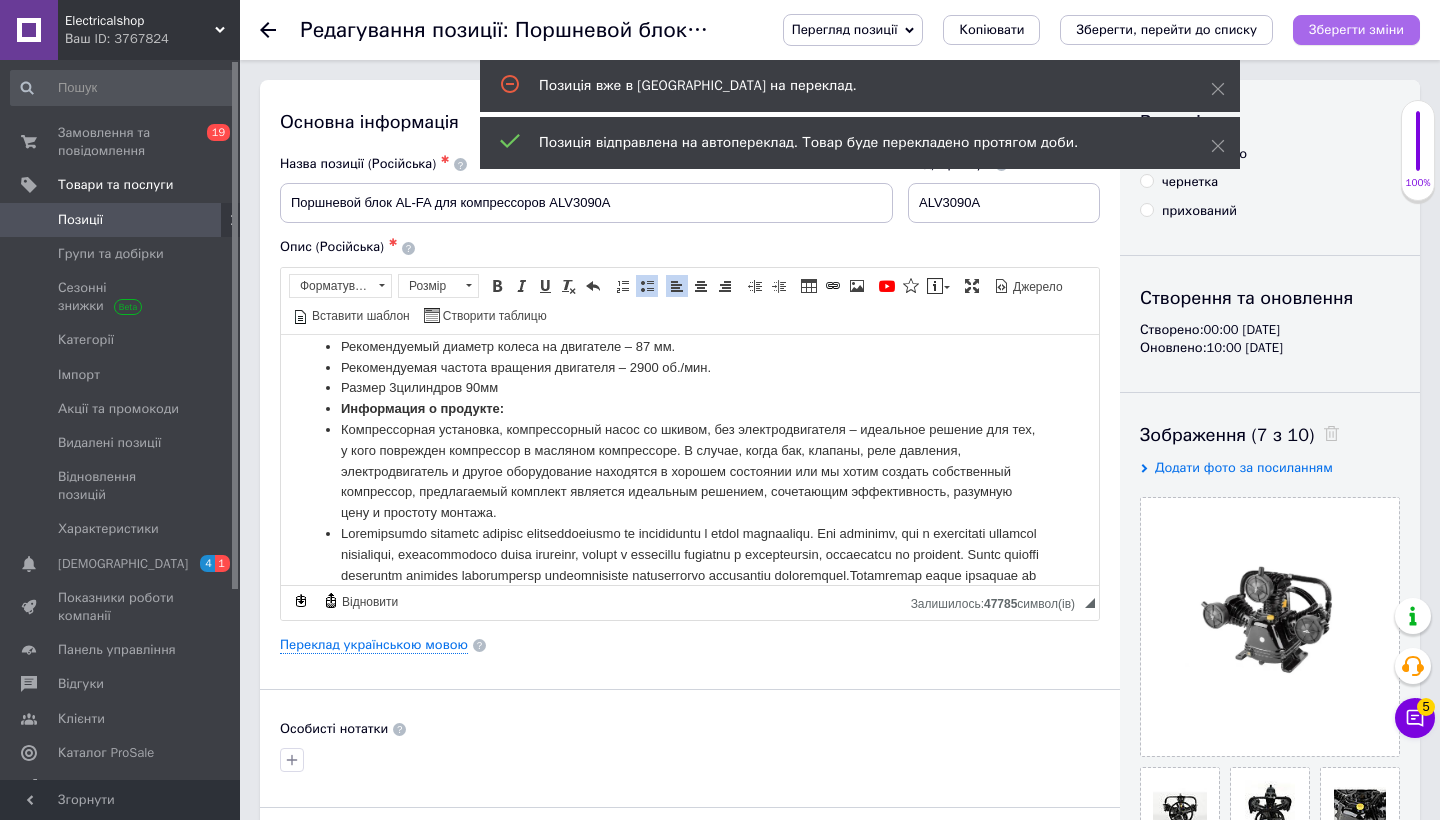 click on "Зберегти зміни" at bounding box center (1356, 30) 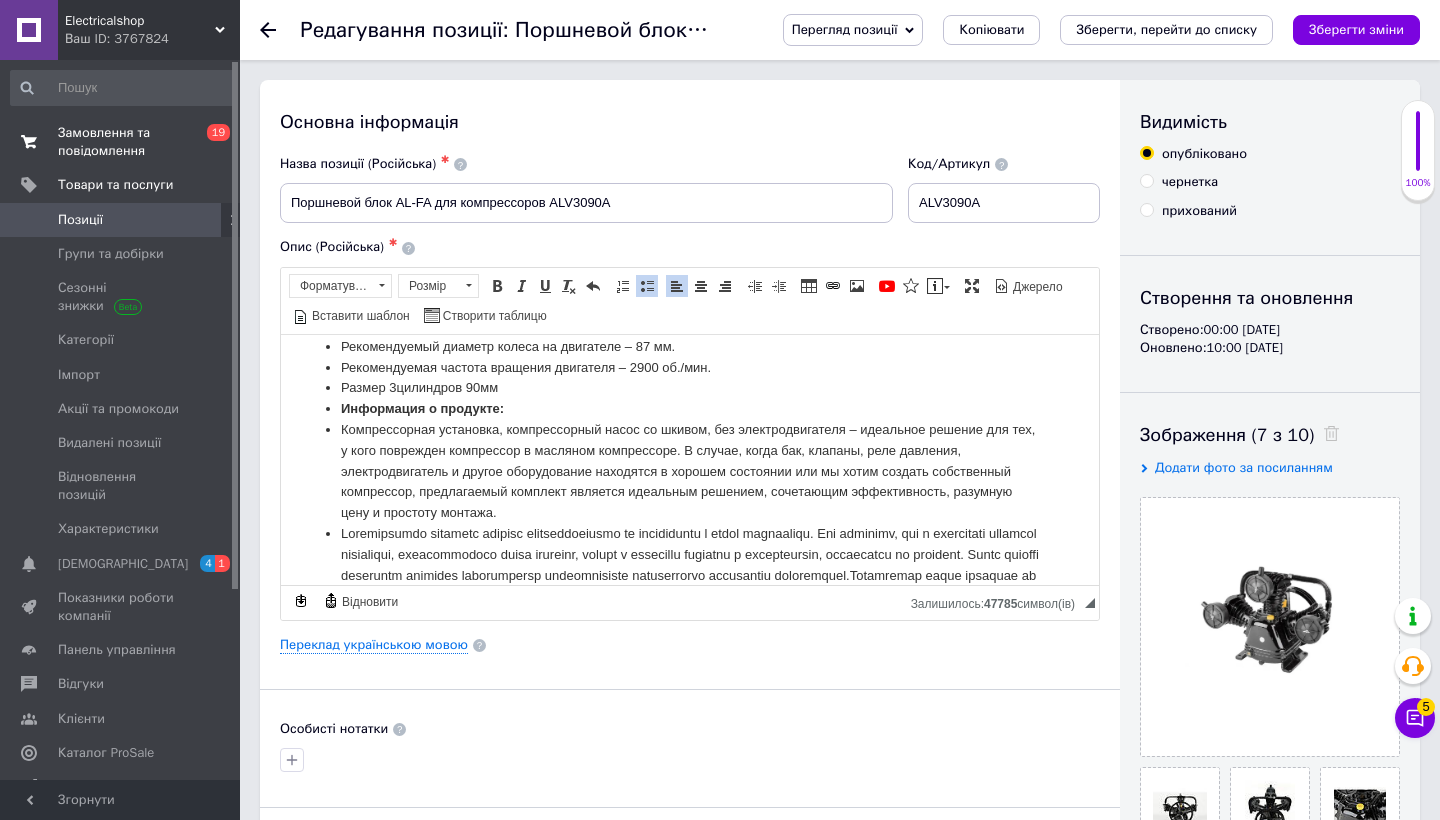 click on "Замовлення та повідомлення" at bounding box center [121, 142] 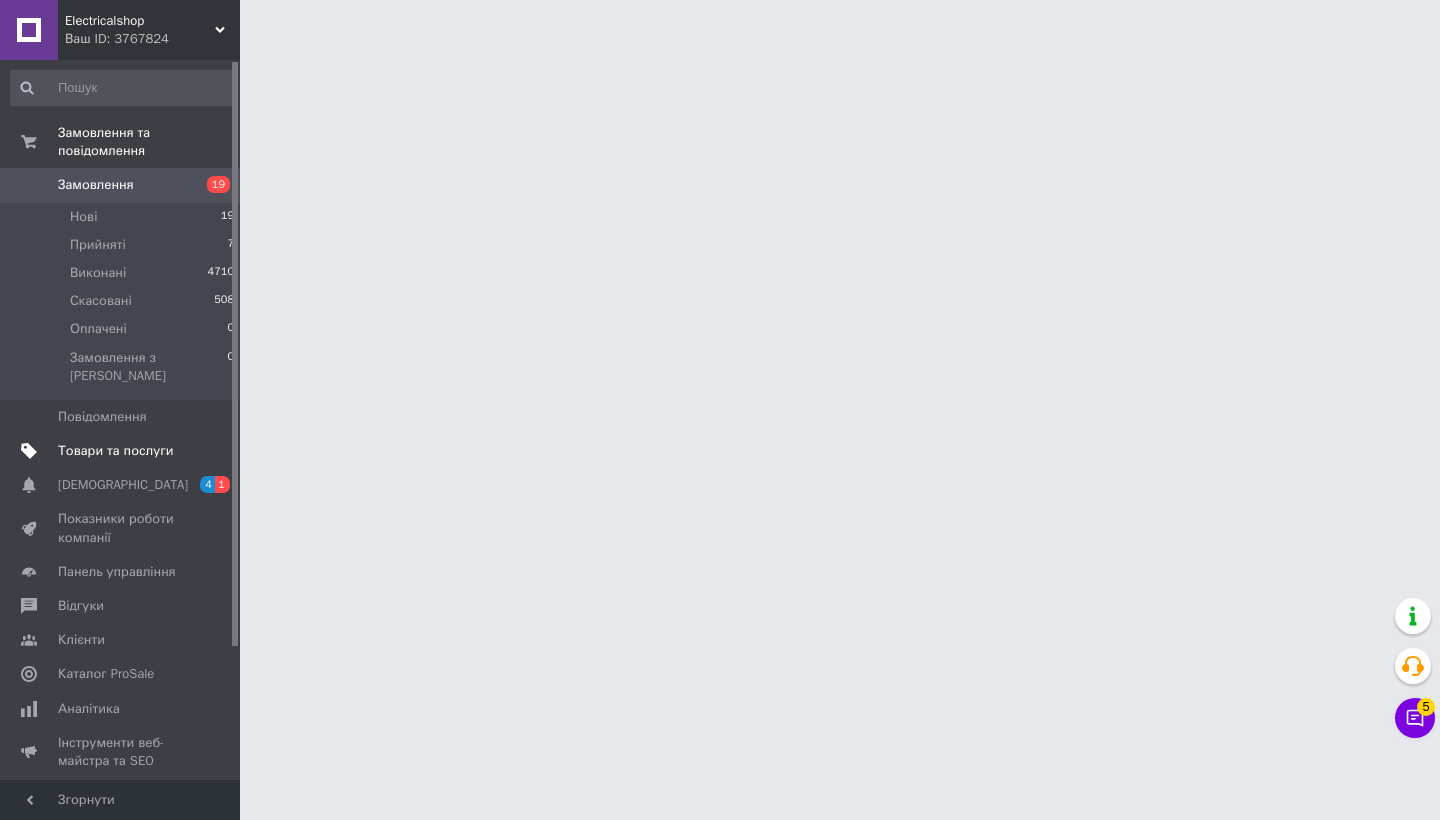 click on "Товари та послуги" at bounding box center [115, 451] 